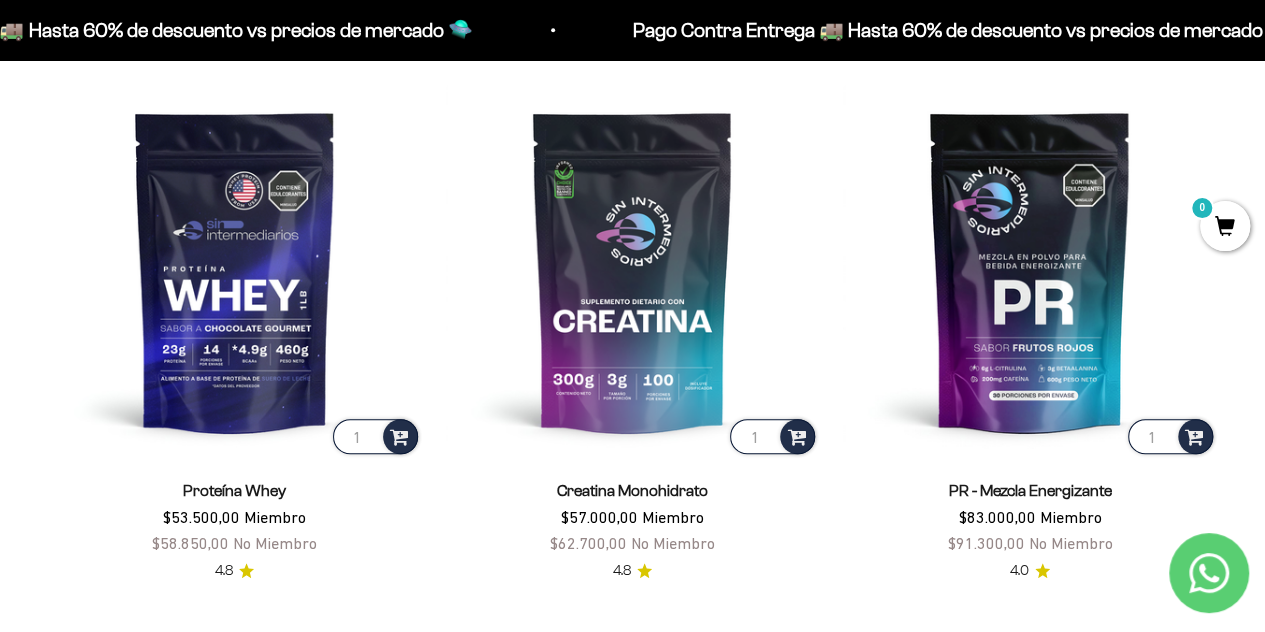 scroll, scrollTop: 680, scrollLeft: 0, axis: vertical 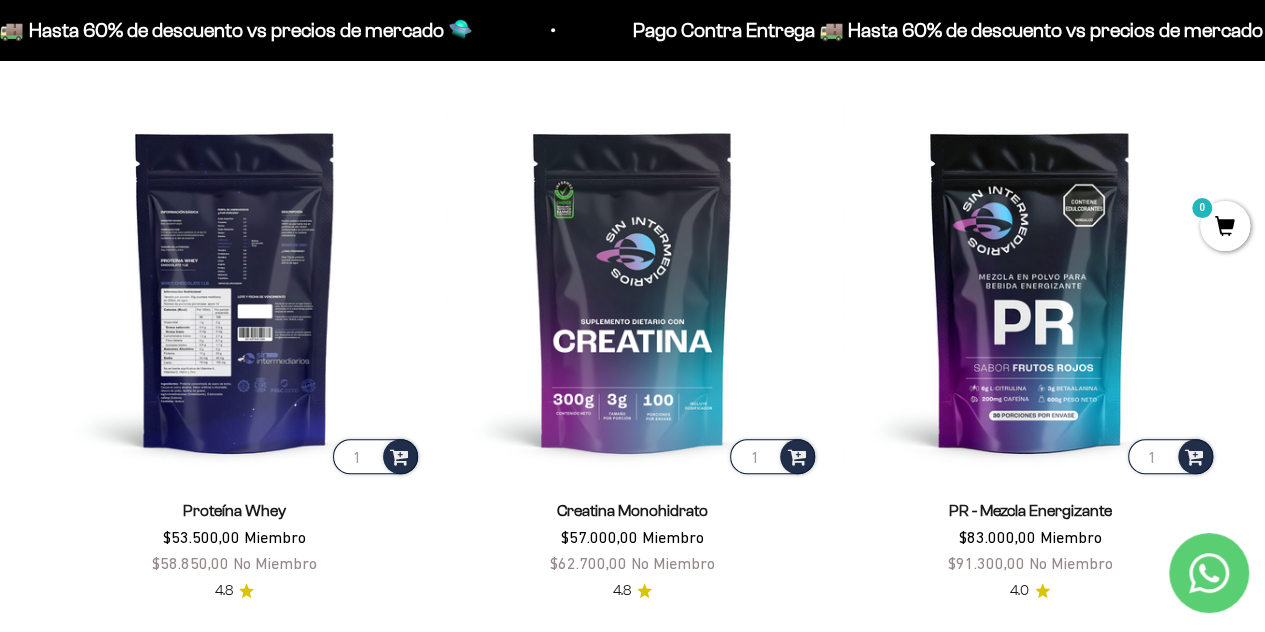 click at bounding box center (235, 291) 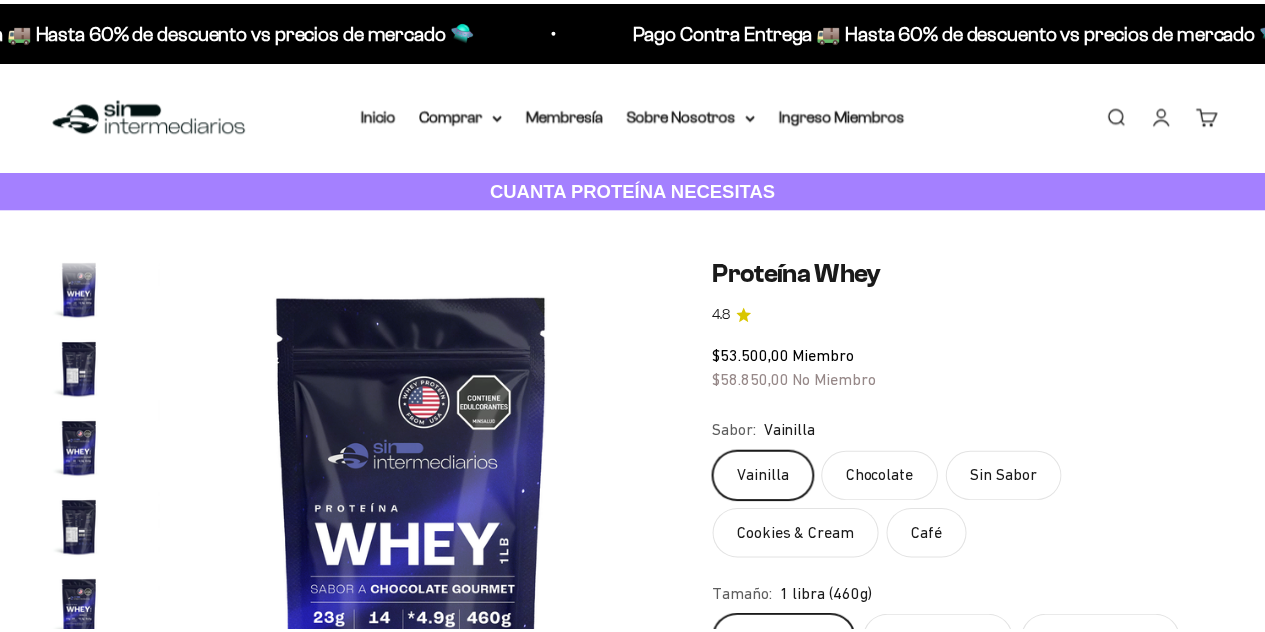 scroll, scrollTop: 0, scrollLeft: 0, axis: both 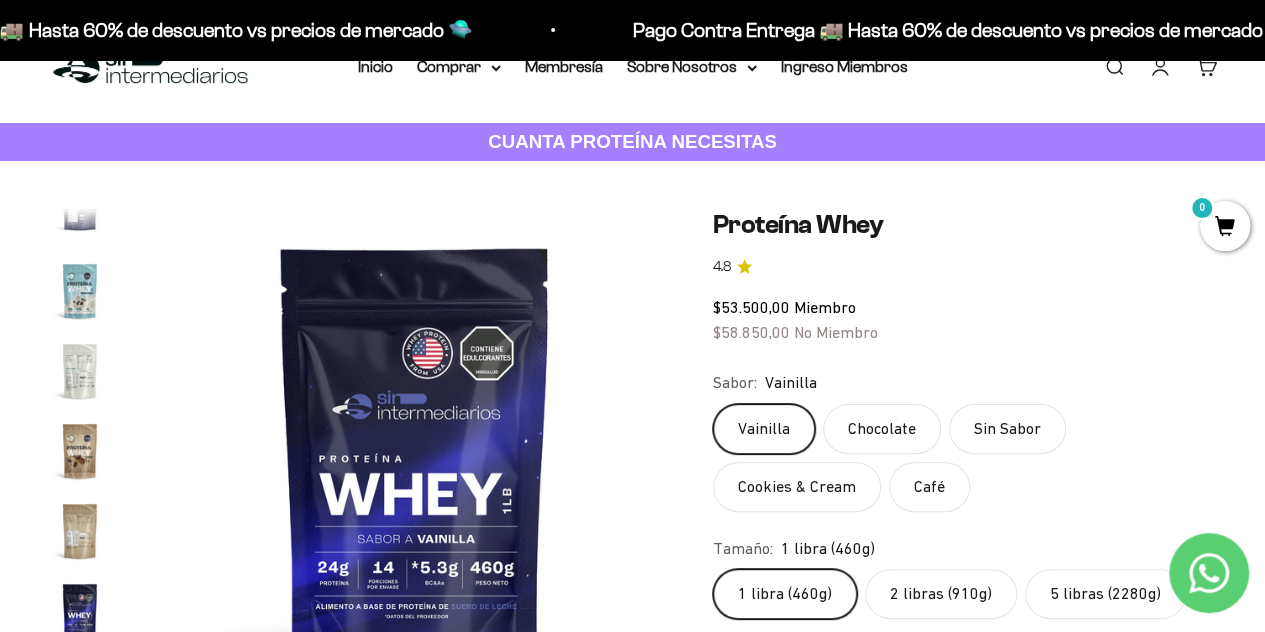 click at bounding box center (415, 461) 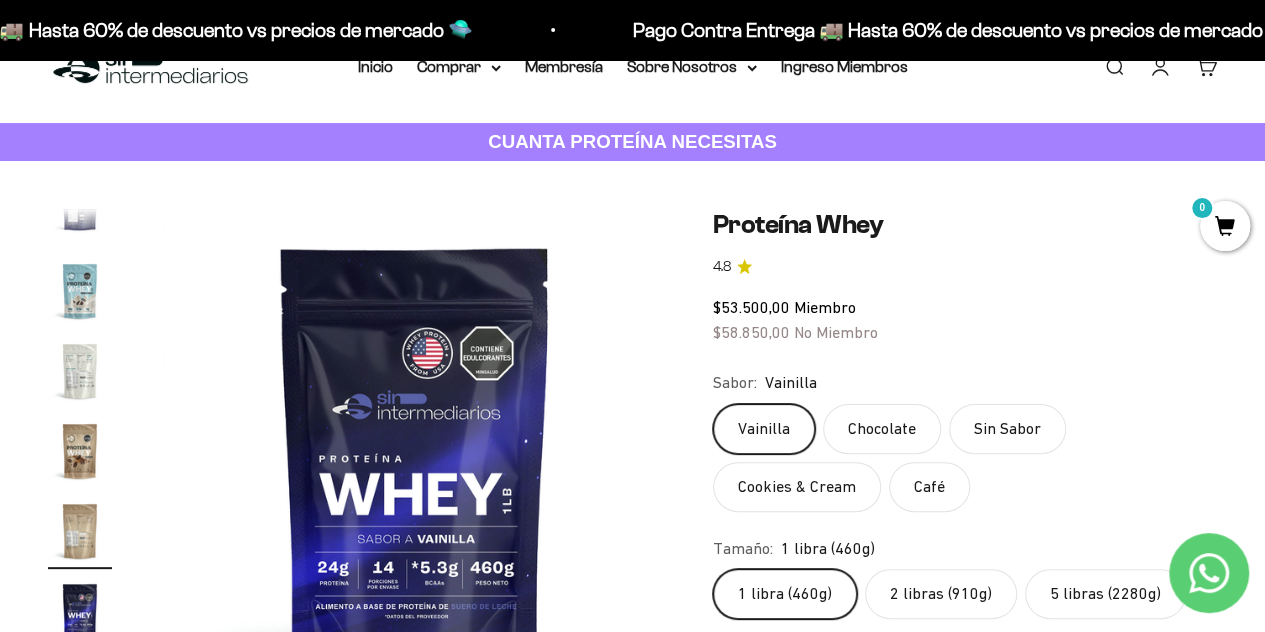 scroll, scrollTop: 0, scrollLeft: 8000, axis: horizontal 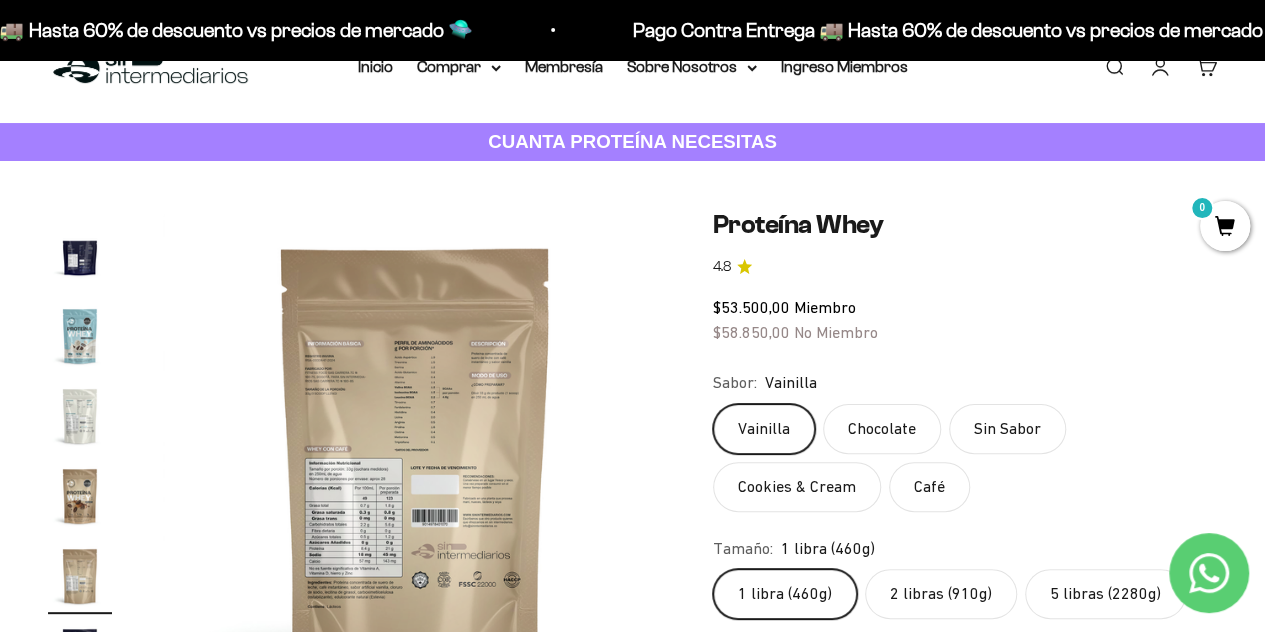 click at bounding box center [415, 461] 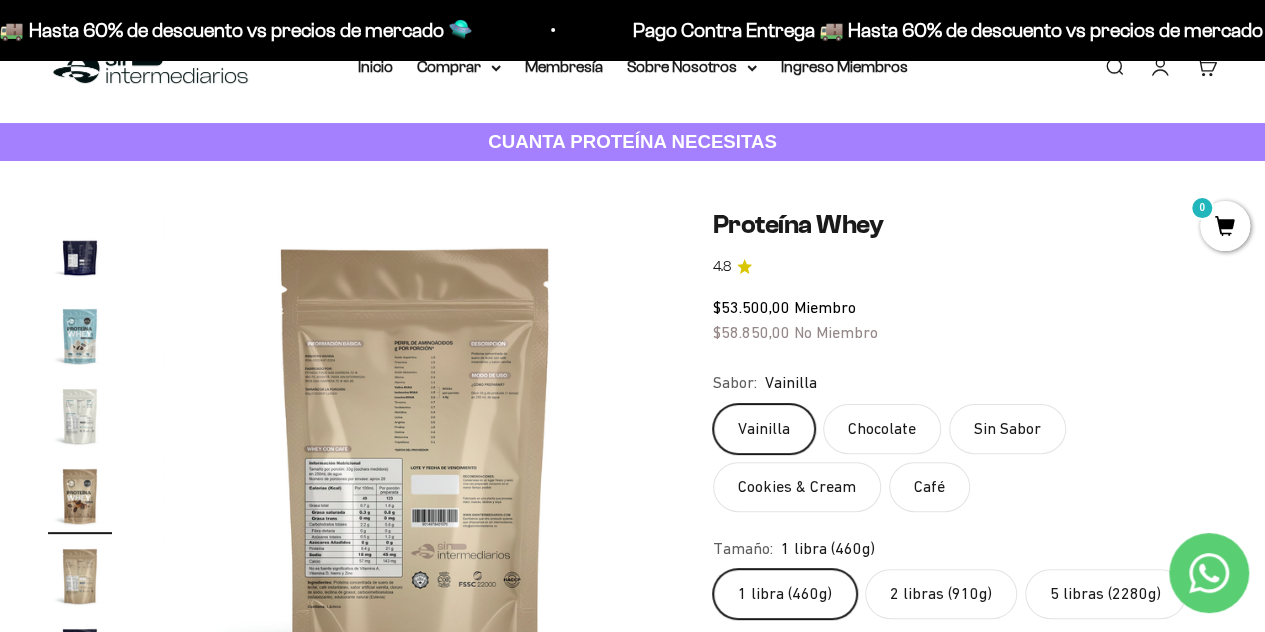 scroll, scrollTop: 0, scrollLeft: 7484, axis: horizontal 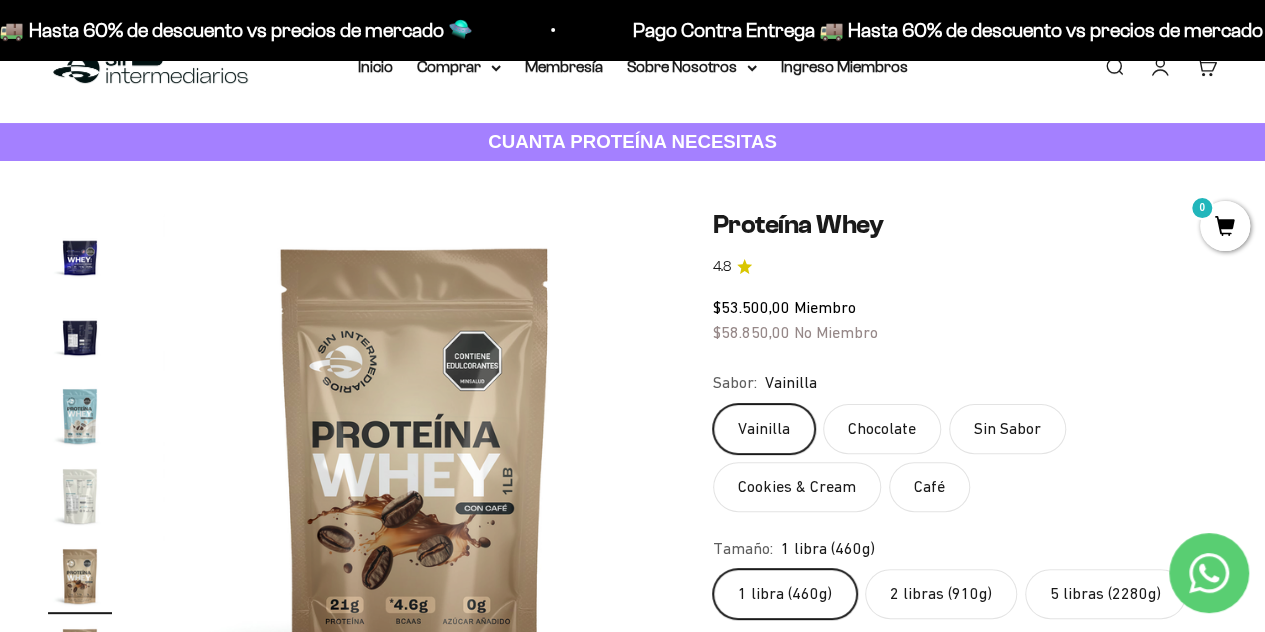 click at bounding box center (415, 461) 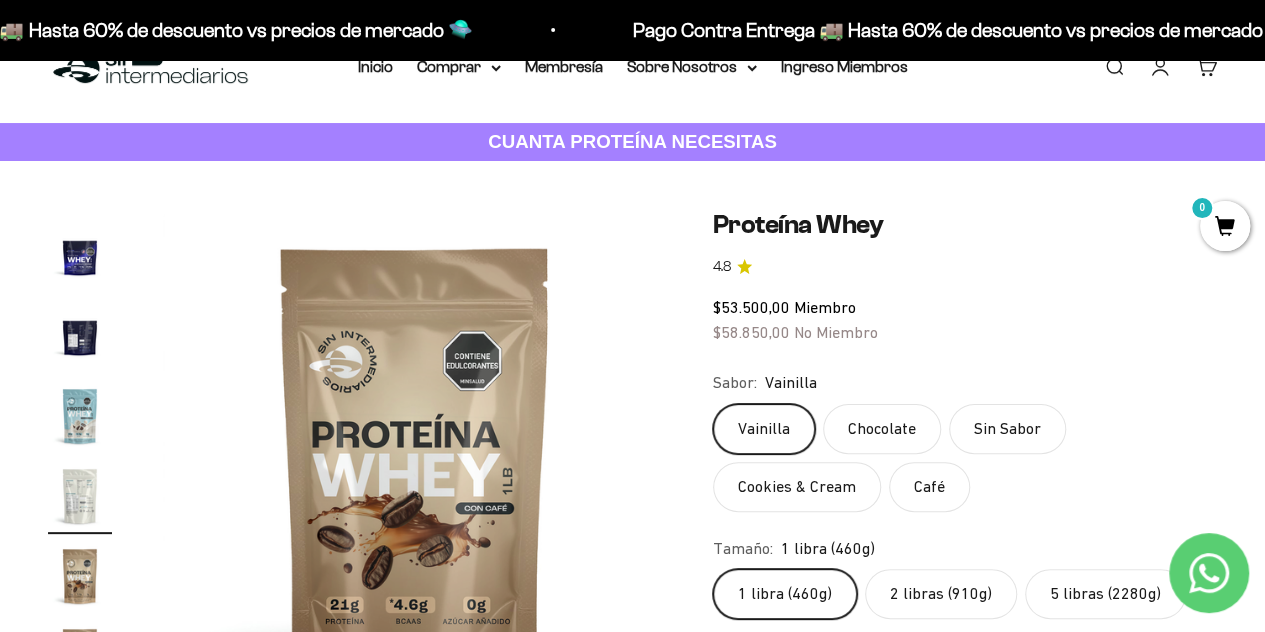 scroll, scrollTop: 0, scrollLeft: 7000, axis: horizontal 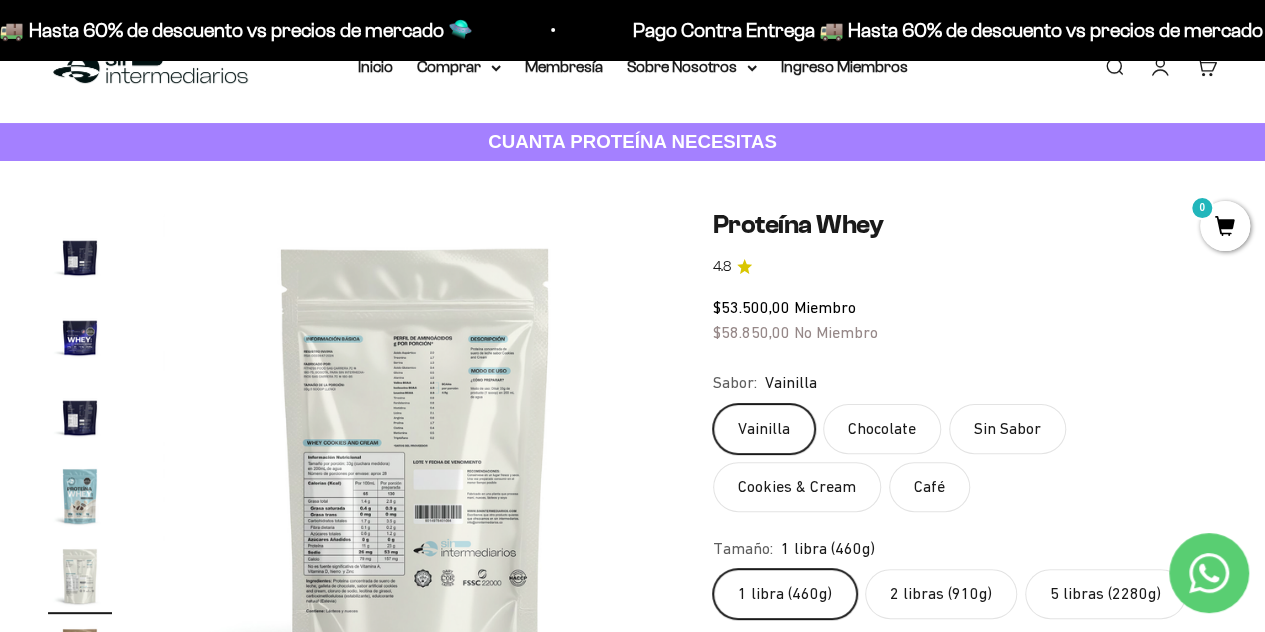 click at bounding box center [415, 461] 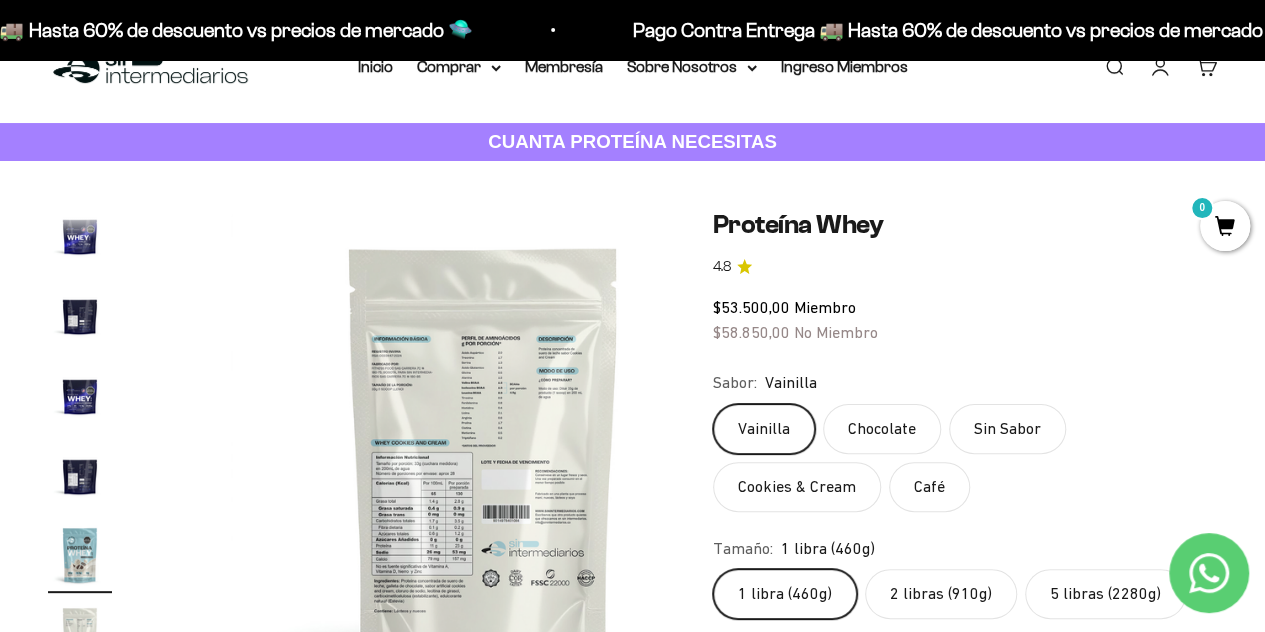 scroll, scrollTop: 0, scrollLeft: 6483, axis: horizontal 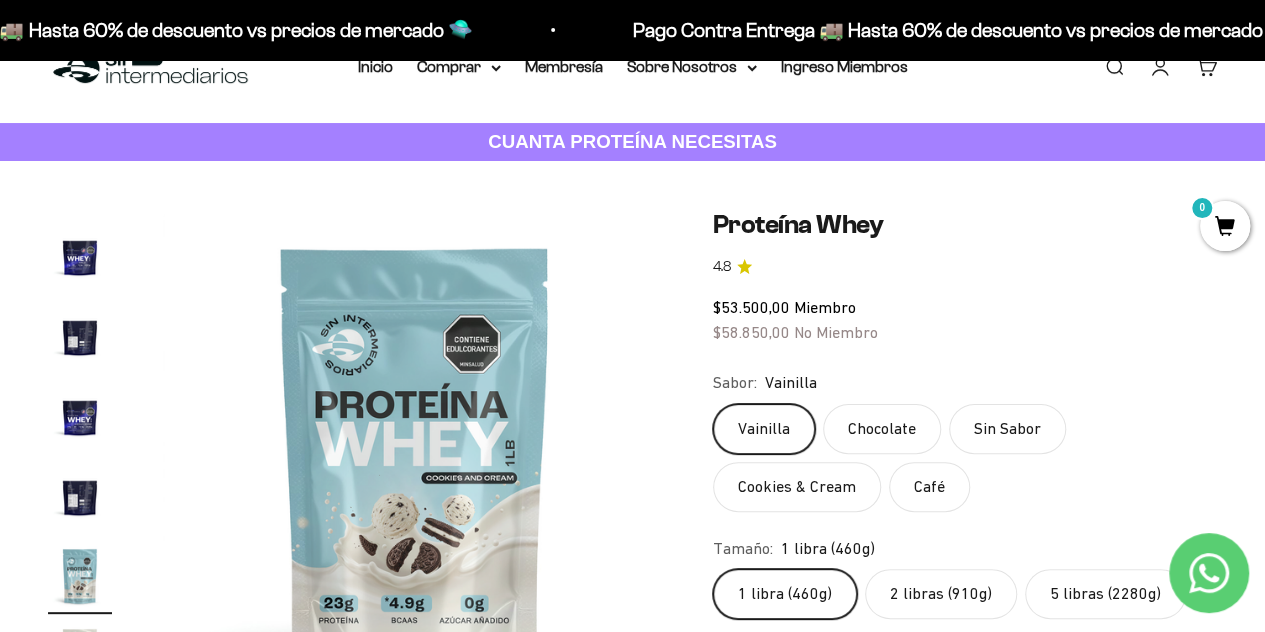click at bounding box center [415, 461] 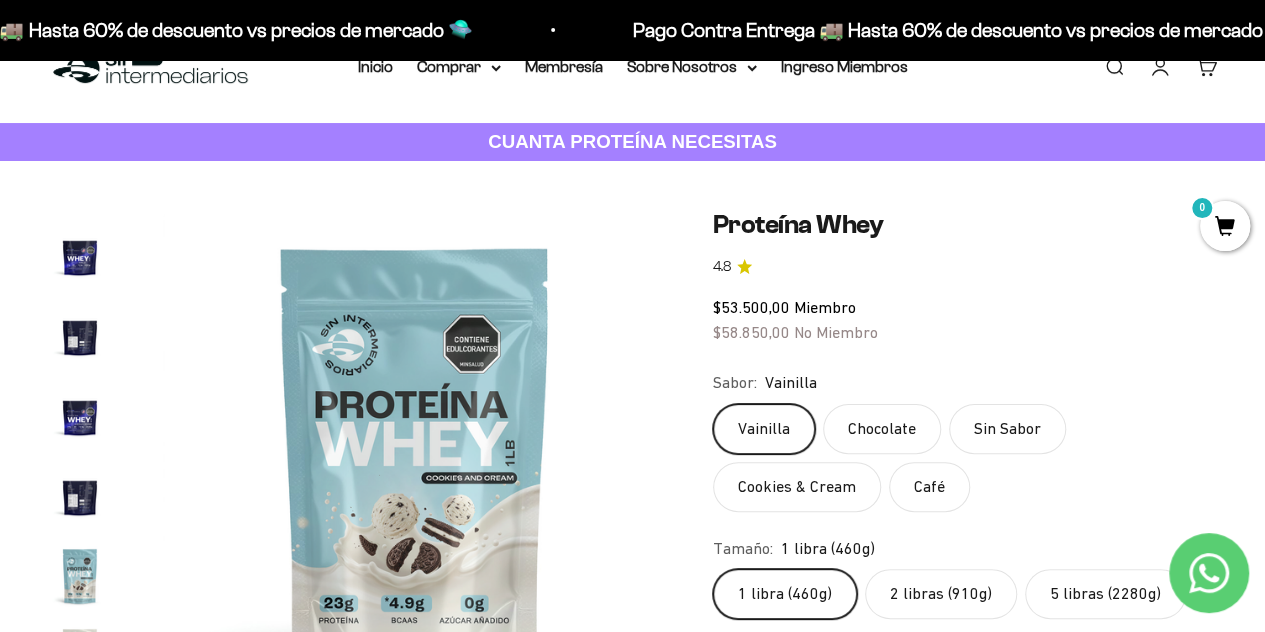scroll, scrollTop: 0, scrollLeft: 6458, axis: horizontal 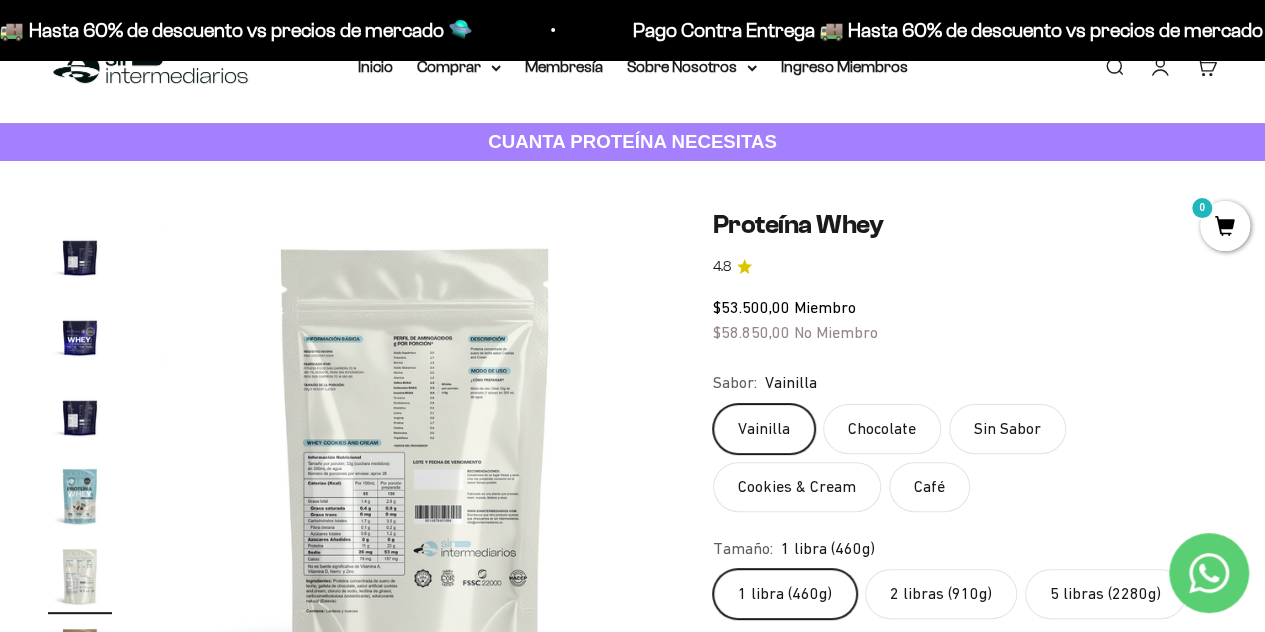 click at bounding box center (415, 461) 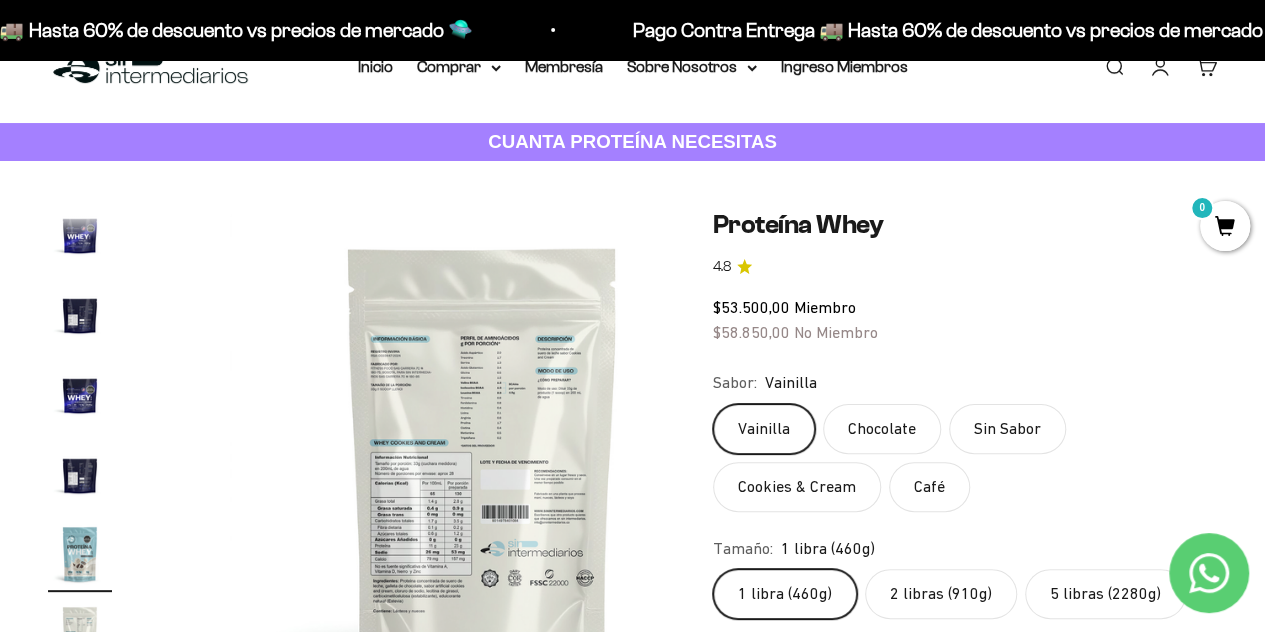 scroll, scrollTop: 0, scrollLeft: 6452, axis: horizontal 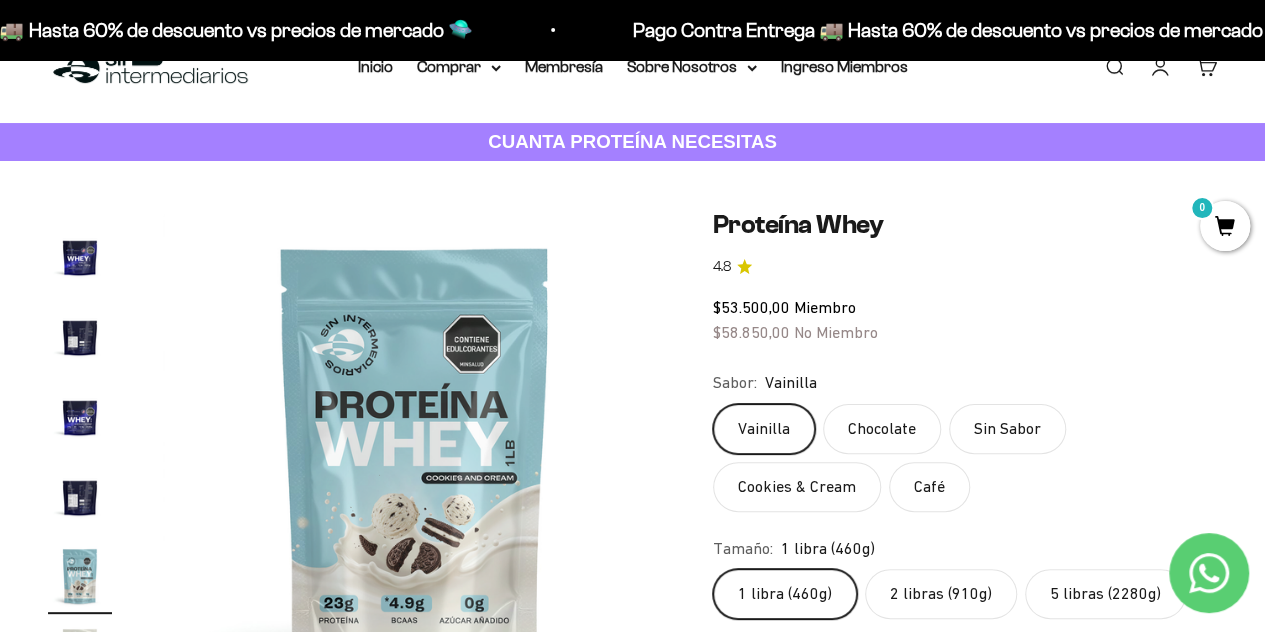 click at bounding box center (415, 461) 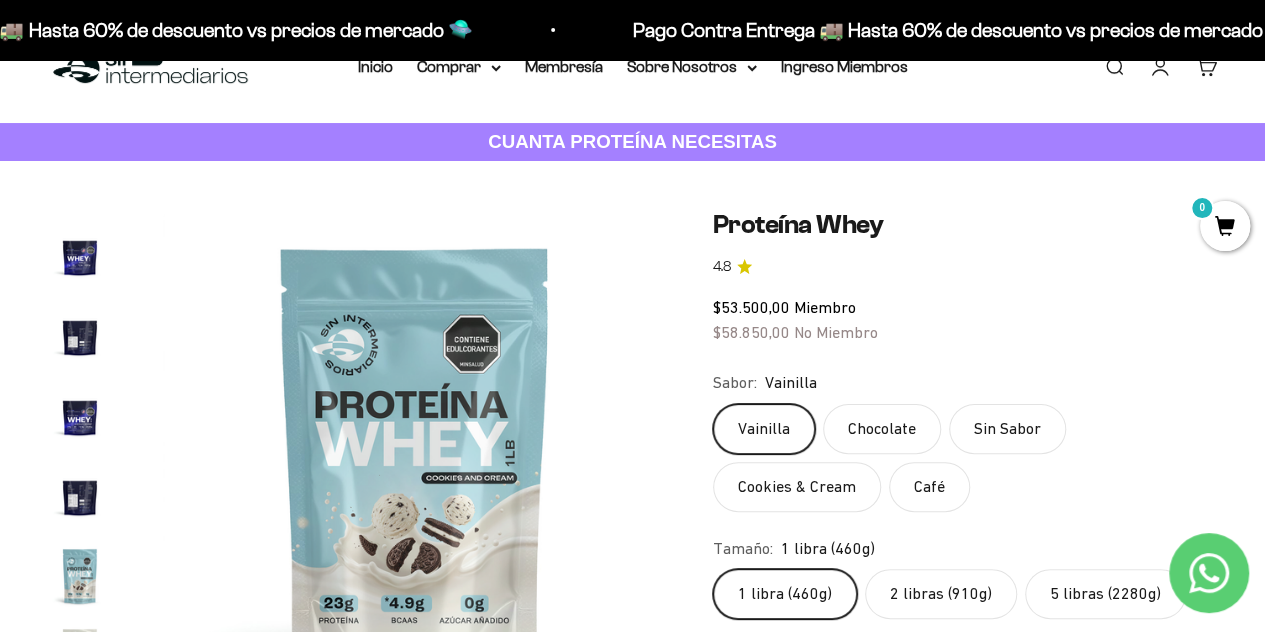 scroll, scrollTop: 0, scrollLeft: 6457, axis: horizontal 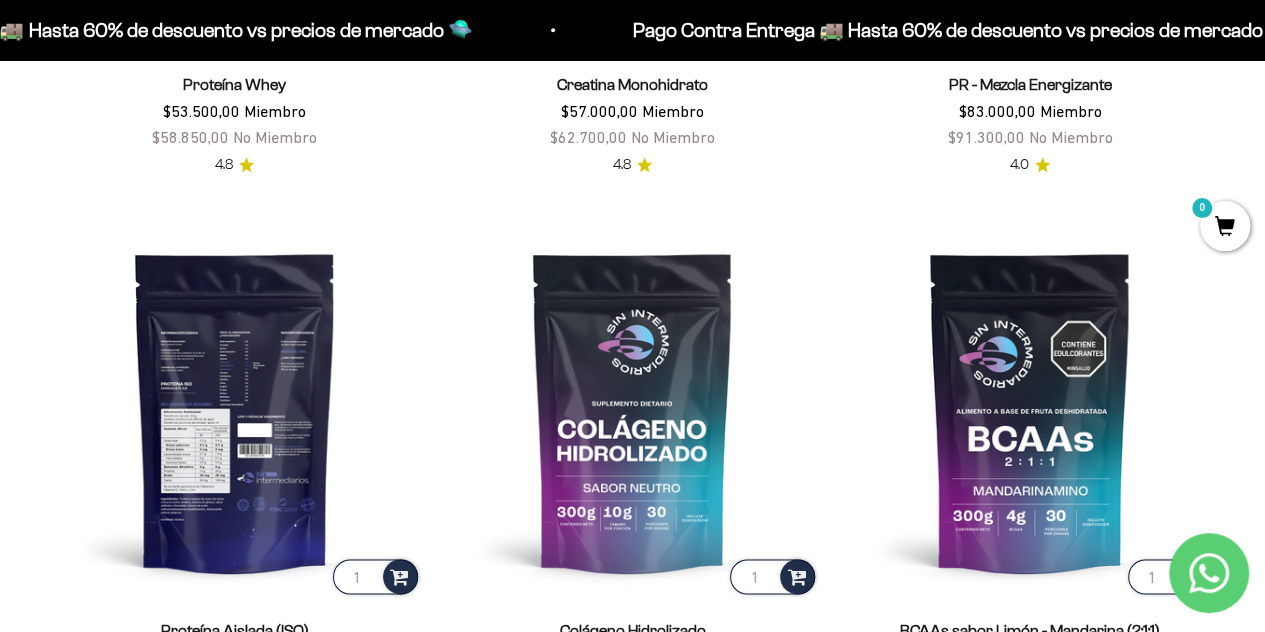 click at bounding box center (235, 412) 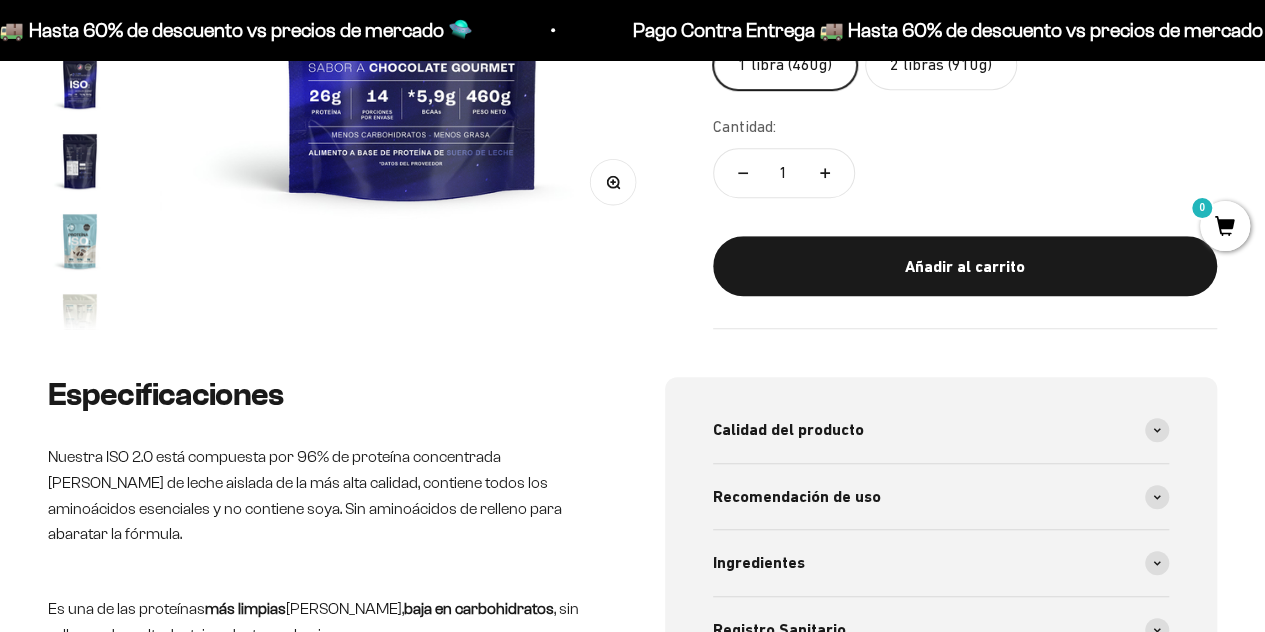 scroll, scrollTop: 649, scrollLeft: 0, axis: vertical 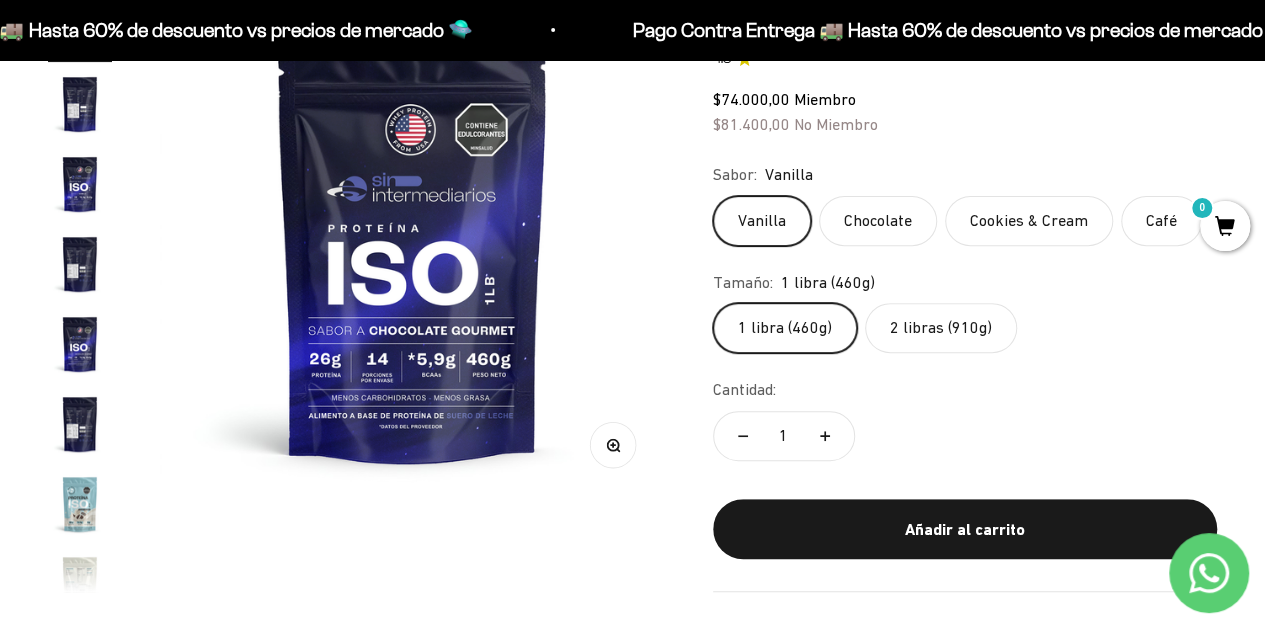 click at bounding box center [80, 104] 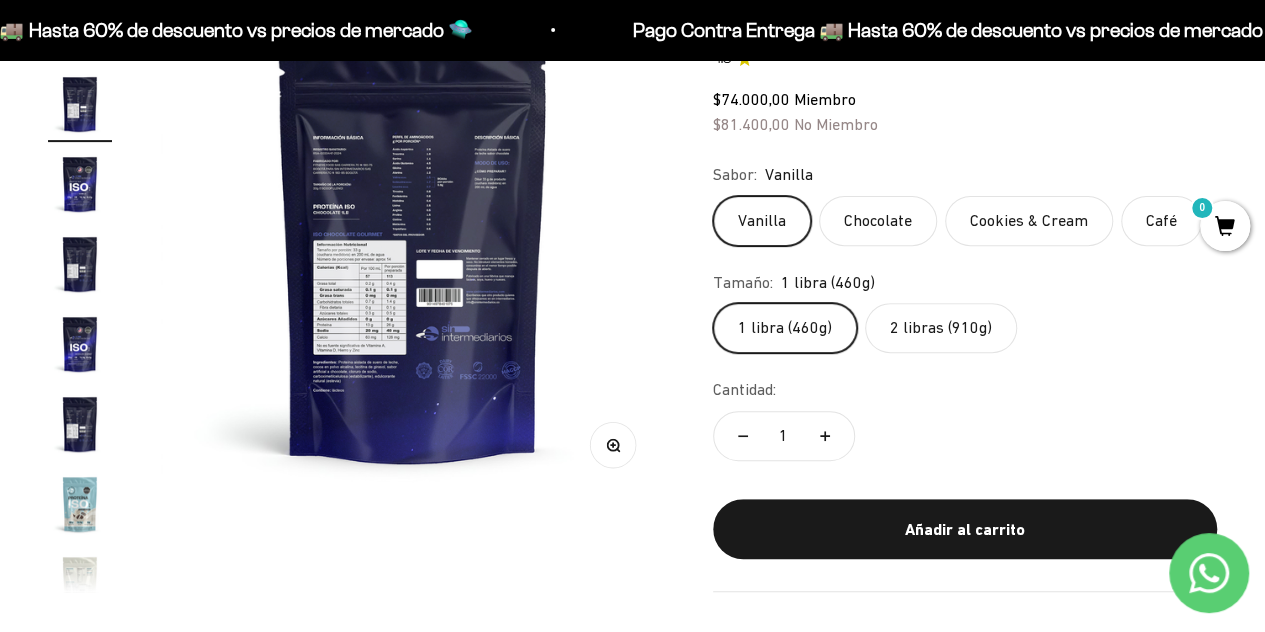 click at bounding box center (413, 244) 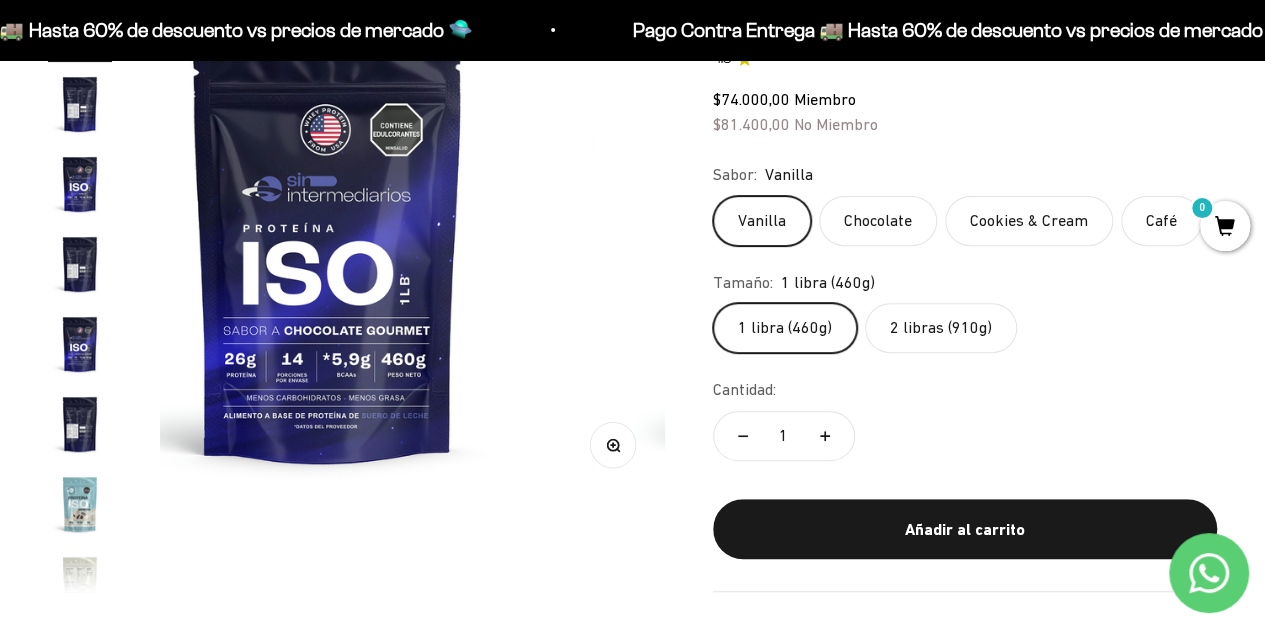 scroll, scrollTop: 0, scrollLeft: 0, axis: both 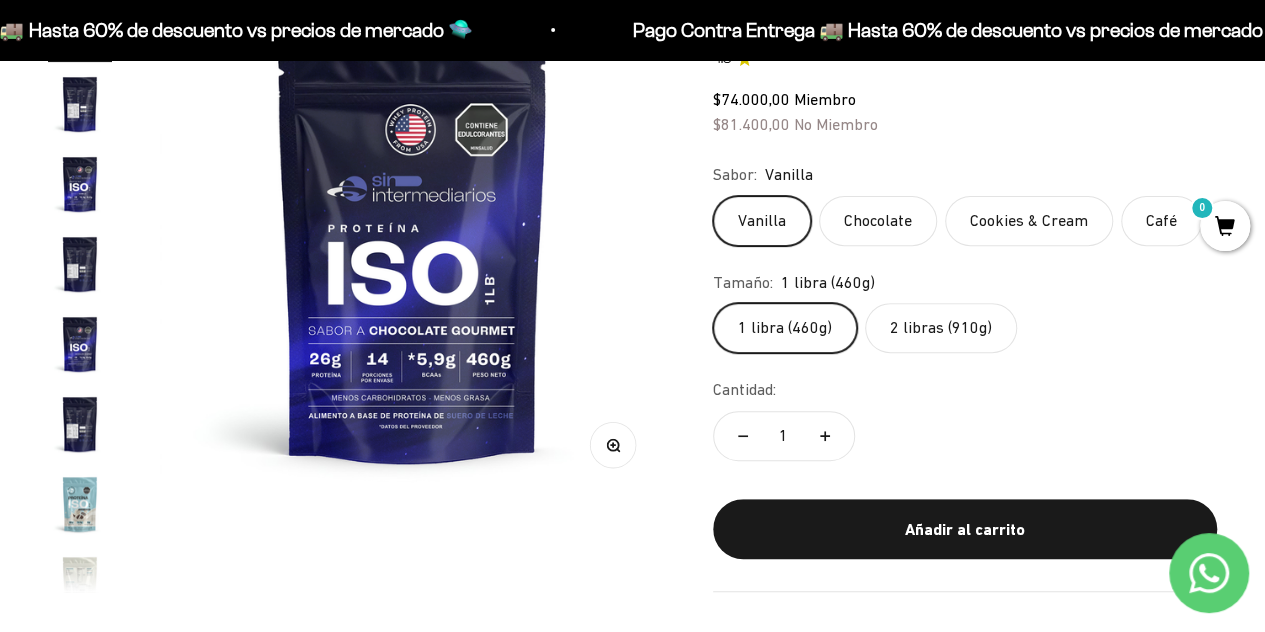 click at bounding box center [80, 104] 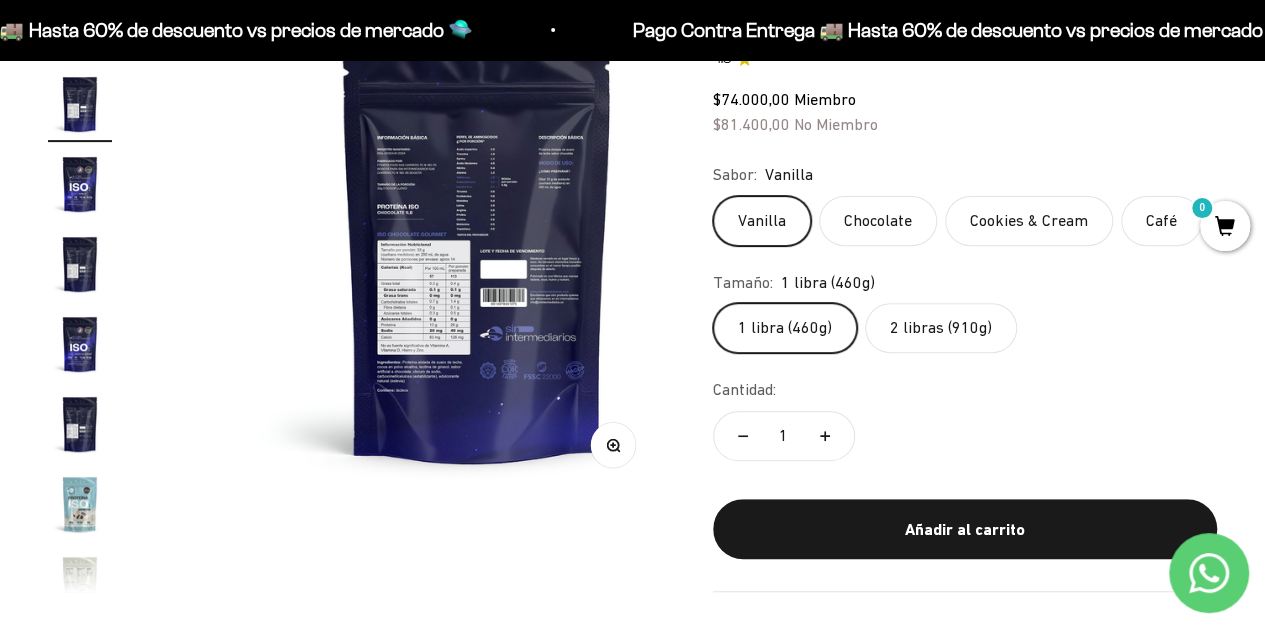 scroll, scrollTop: 0, scrollLeft: 516, axis: horizontal 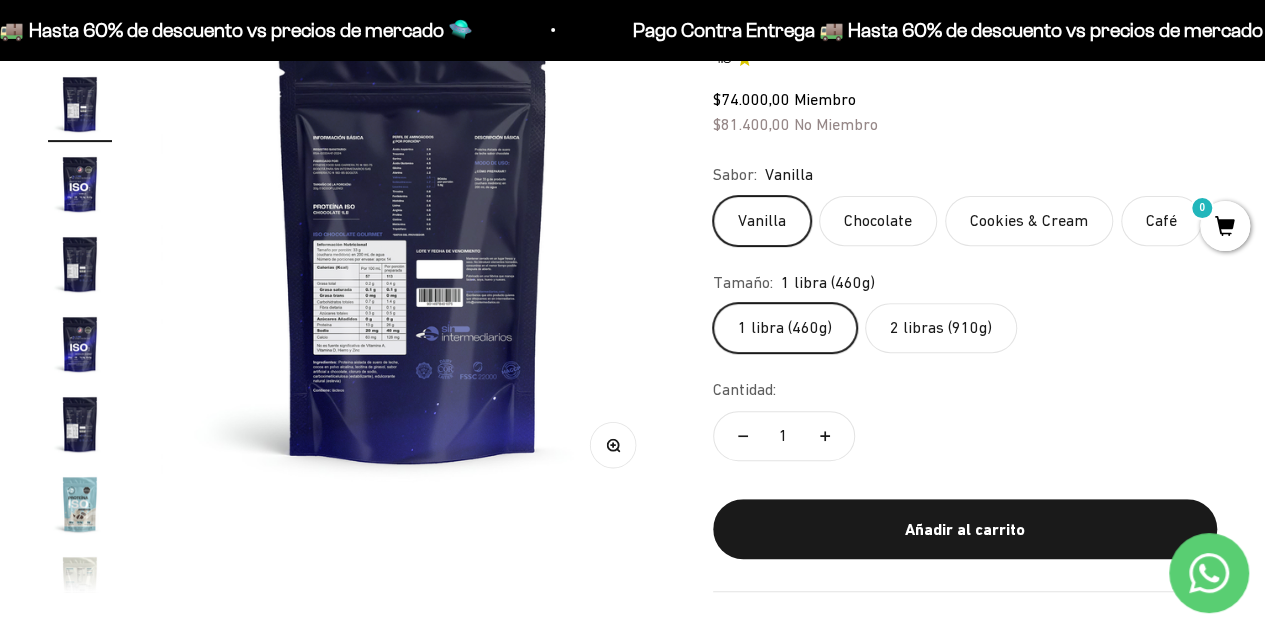 click on "Zoom" at bounding box center (612, 444) 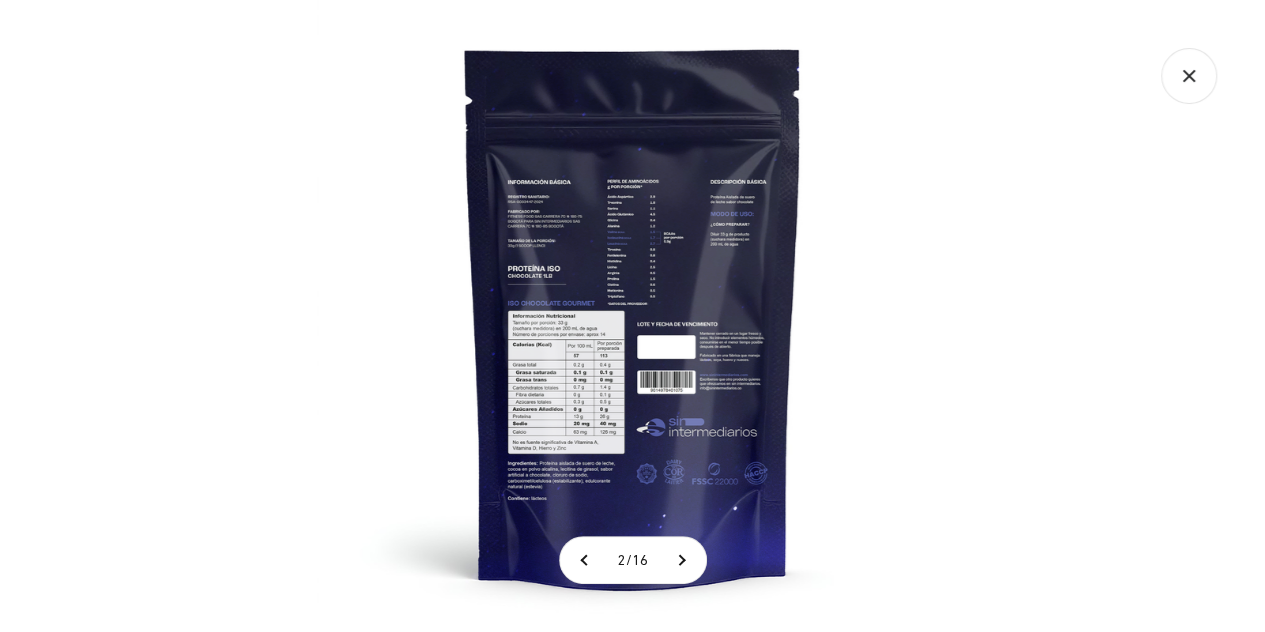 click at bounding box center (633, 316) 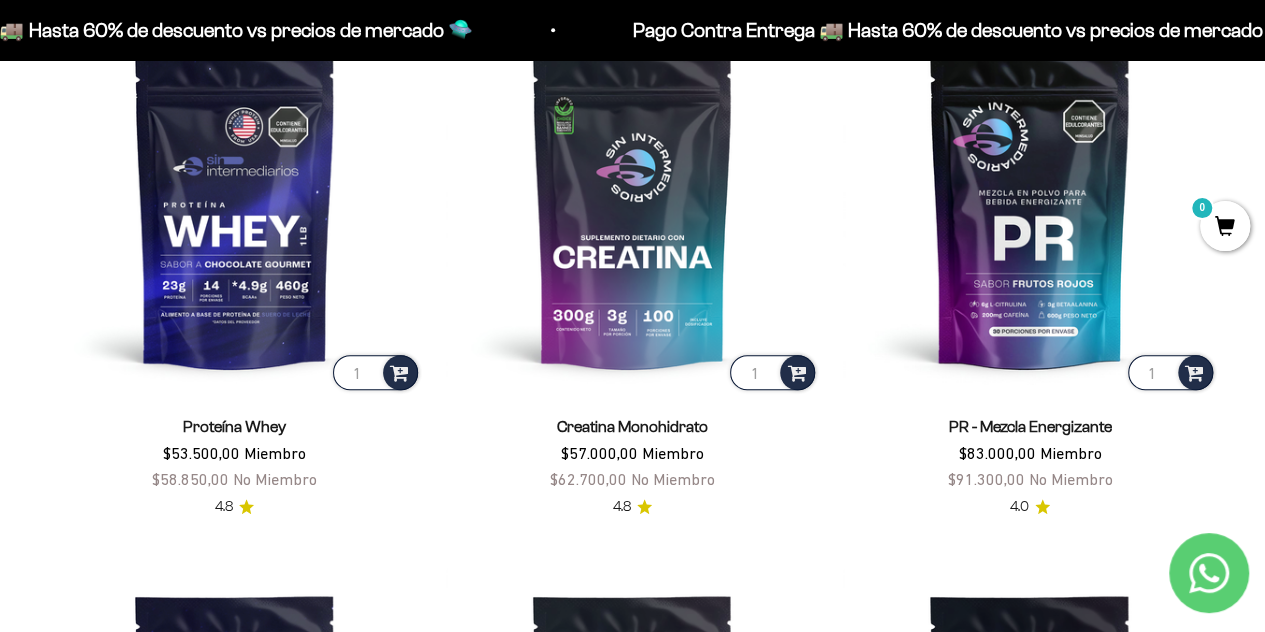 scroll, scrollTop: 757, scrollLeft: 0, axis: vertical 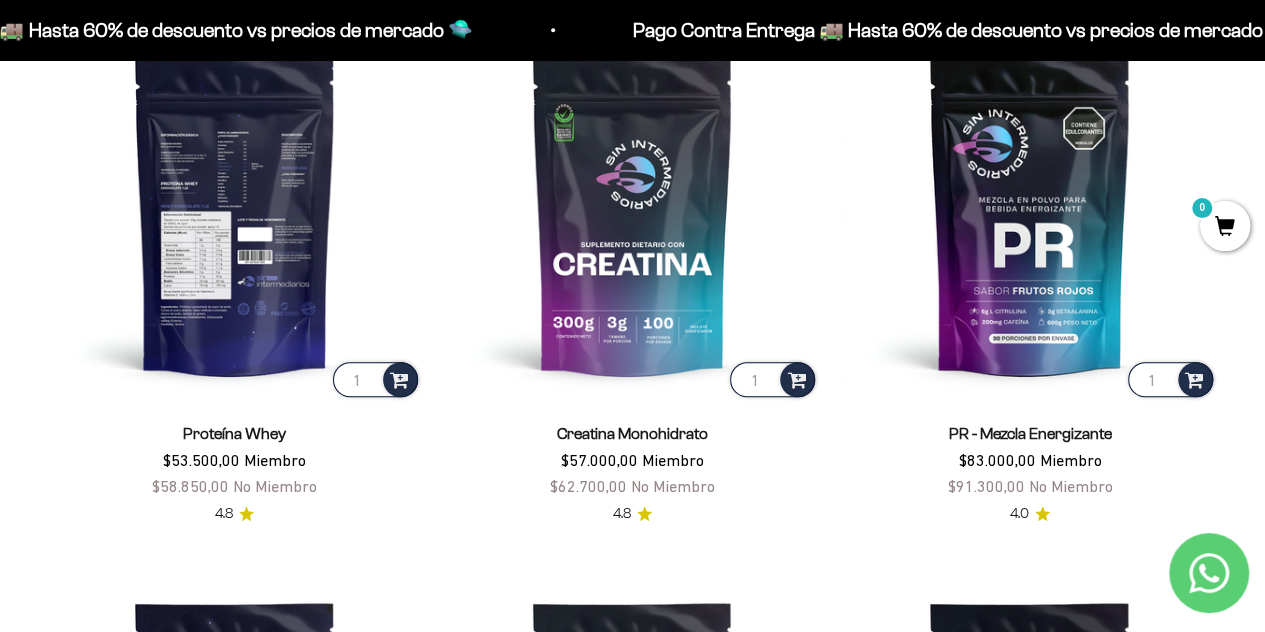 click at bounding box center [235, 214] 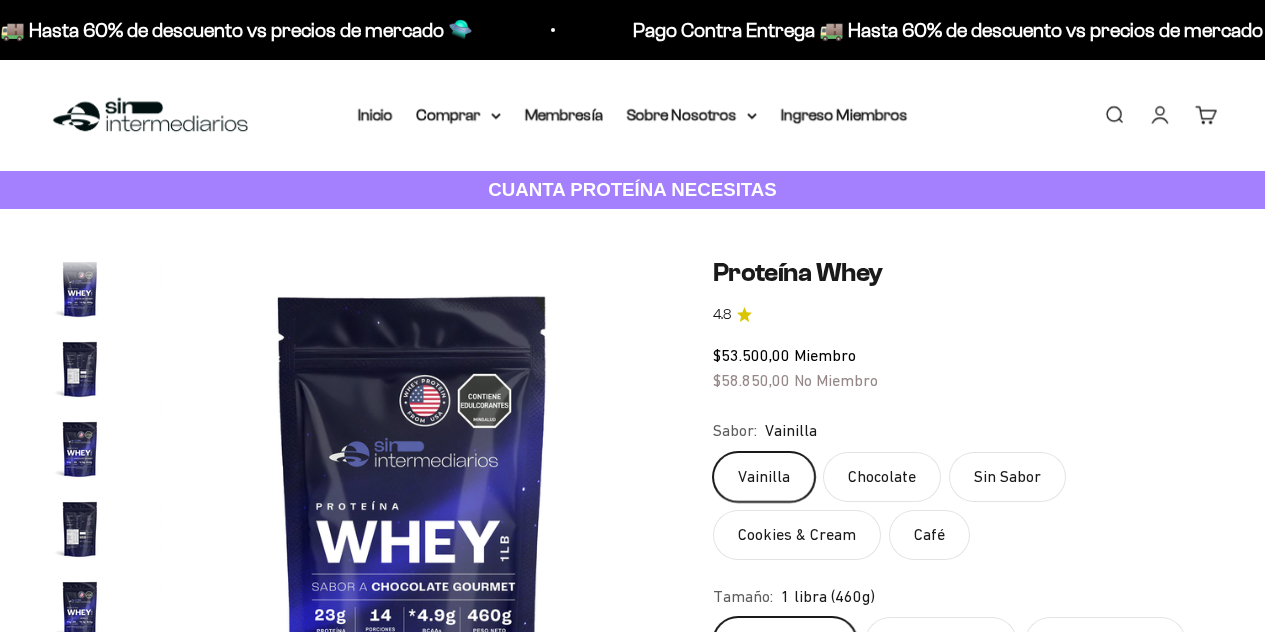 scroll, scrollTop: 0, scrollLeft: 0, axis: both 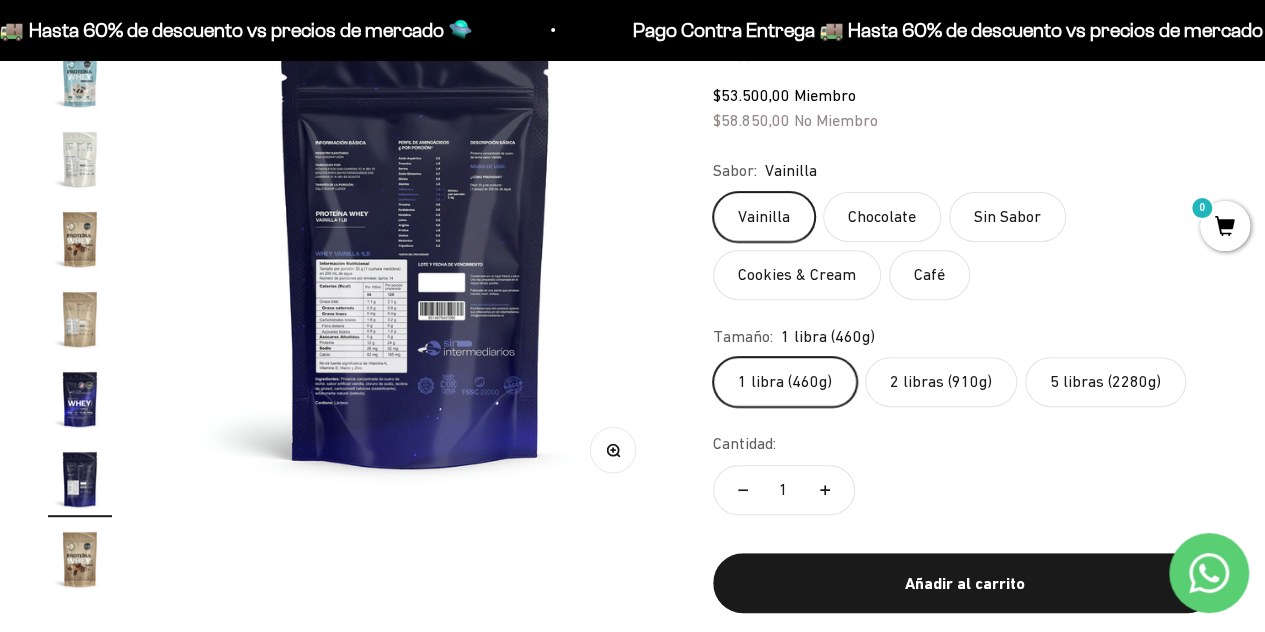 click on "Zoom" at bounding box center [612, 449] 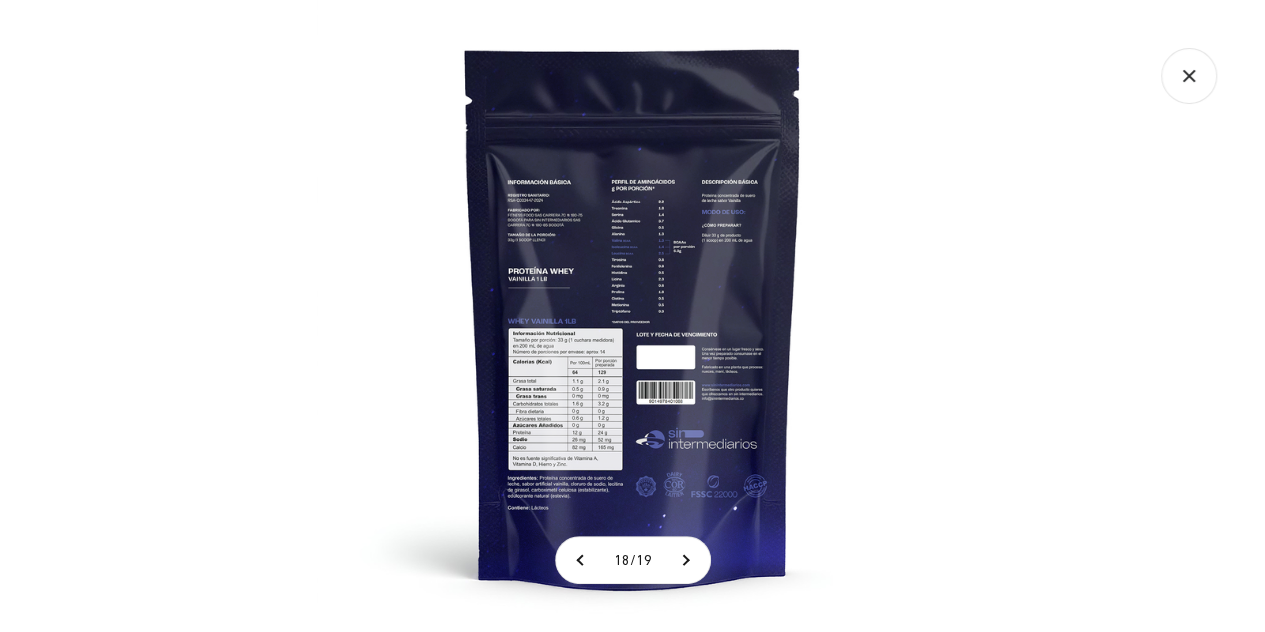 click at bounding box center [633, 316] 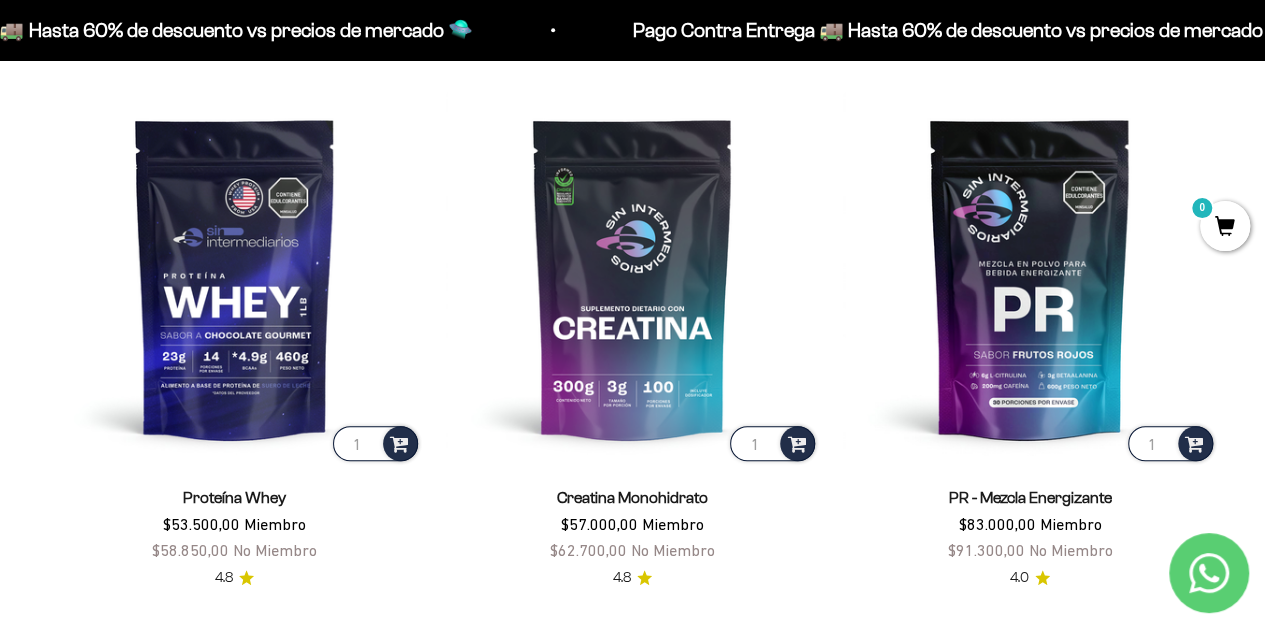 scroll, scrollTop: 692, scrollLeft: 0, axis: vertical 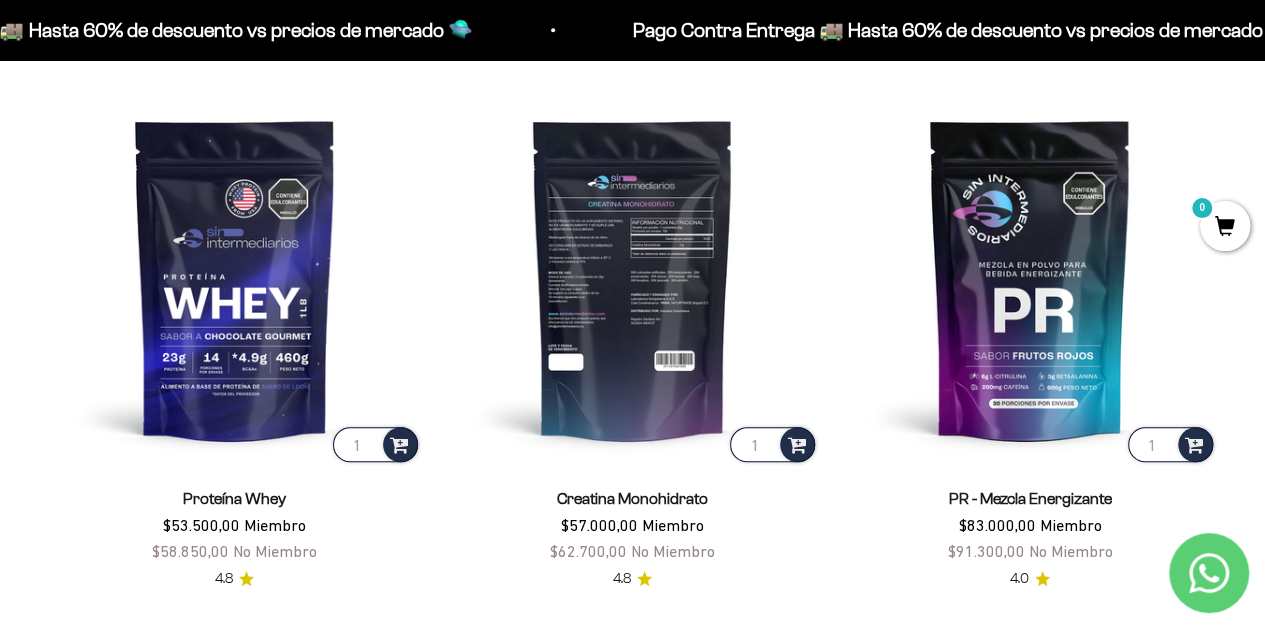 click at bounding box center (633, 279) 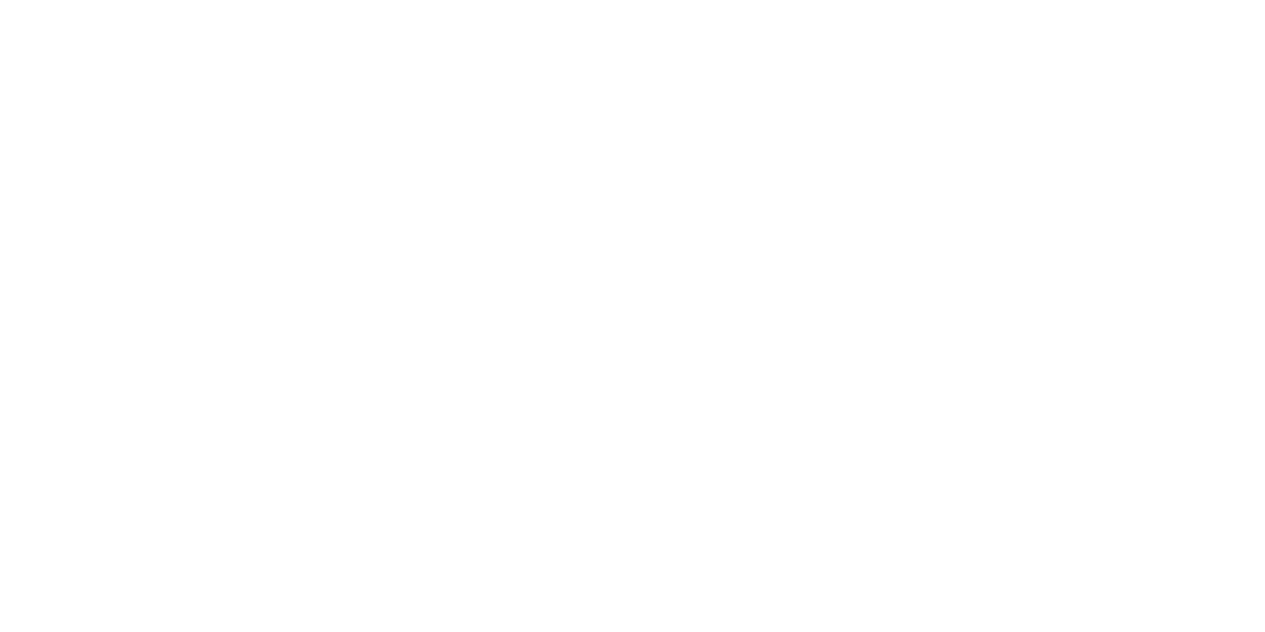 scroll, scrollTop: 0, scrollLeft: 0, axis: both 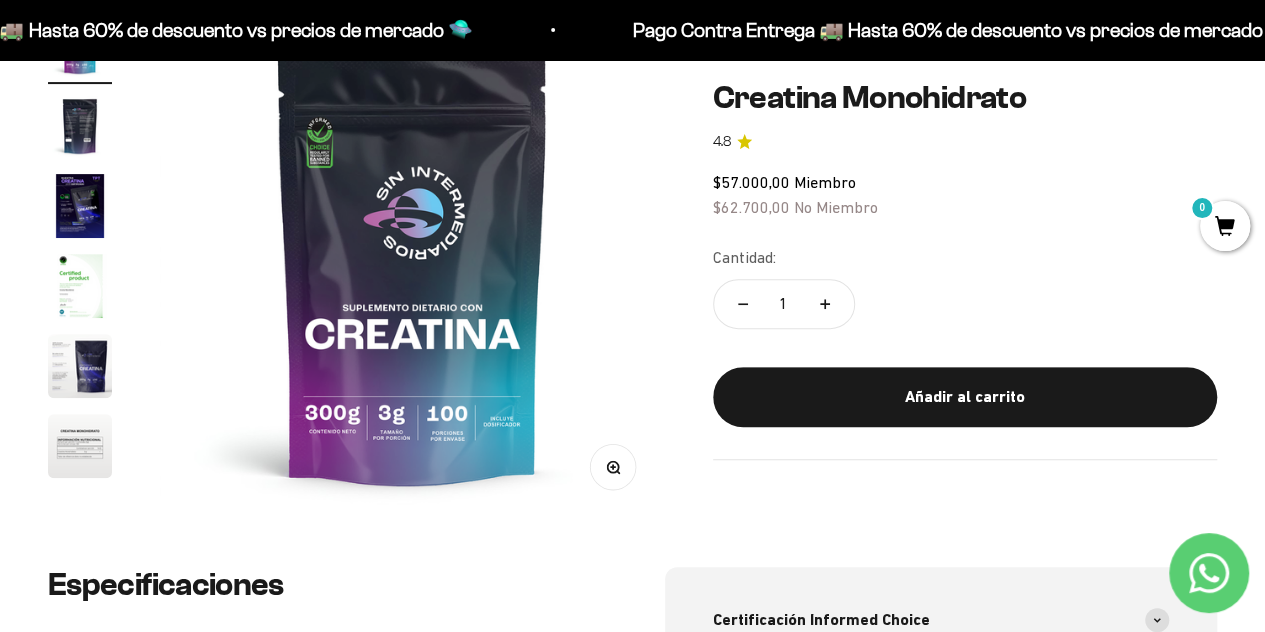 click on "Añadir al carrito" at bounding box center (965, 397) 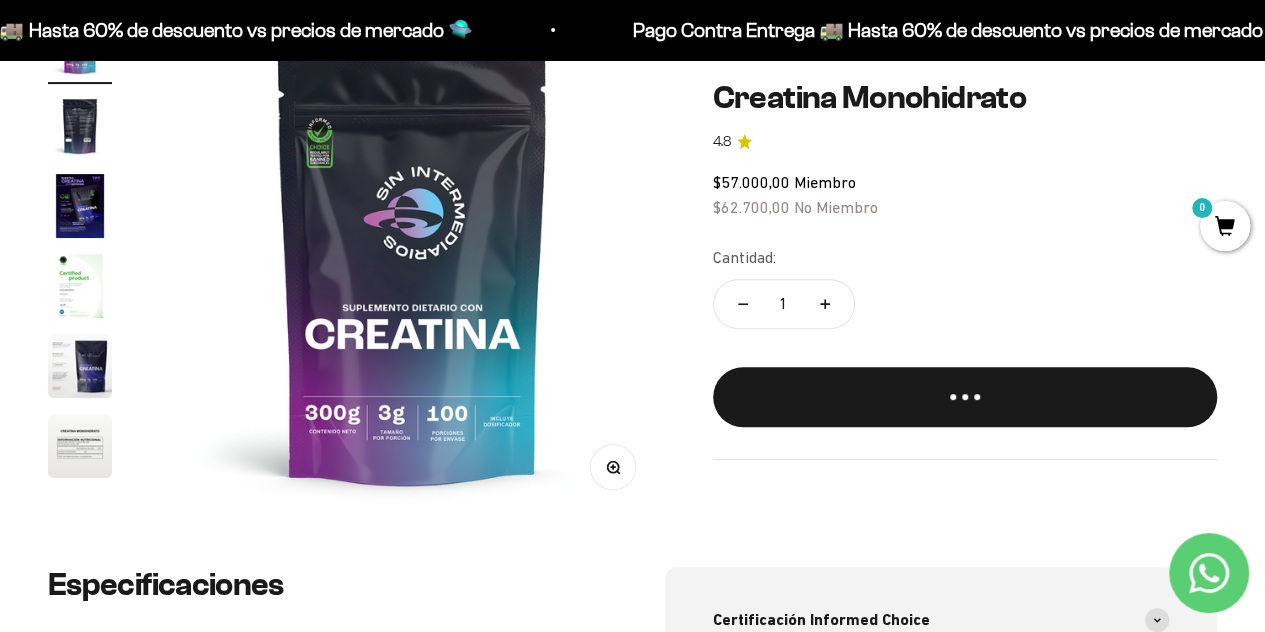 click on "Añadir al carrito" at bounding box center [965, 387] 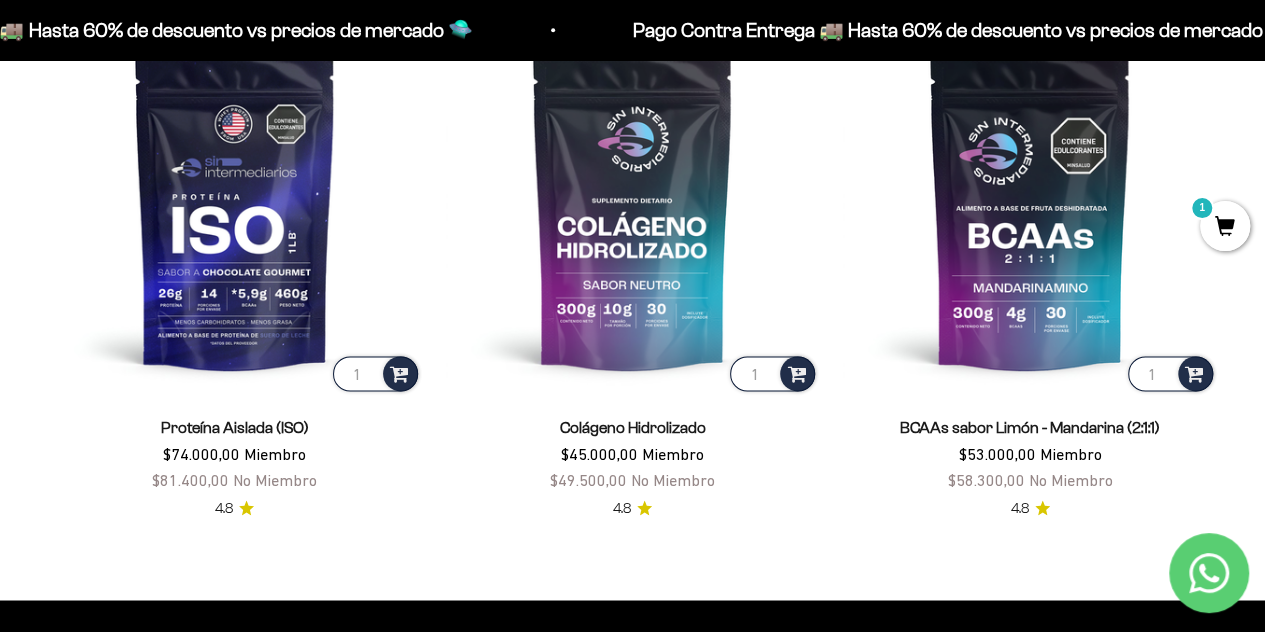 scroll, scrollTop: 1310, scrollLeft: 0, axis: vertical 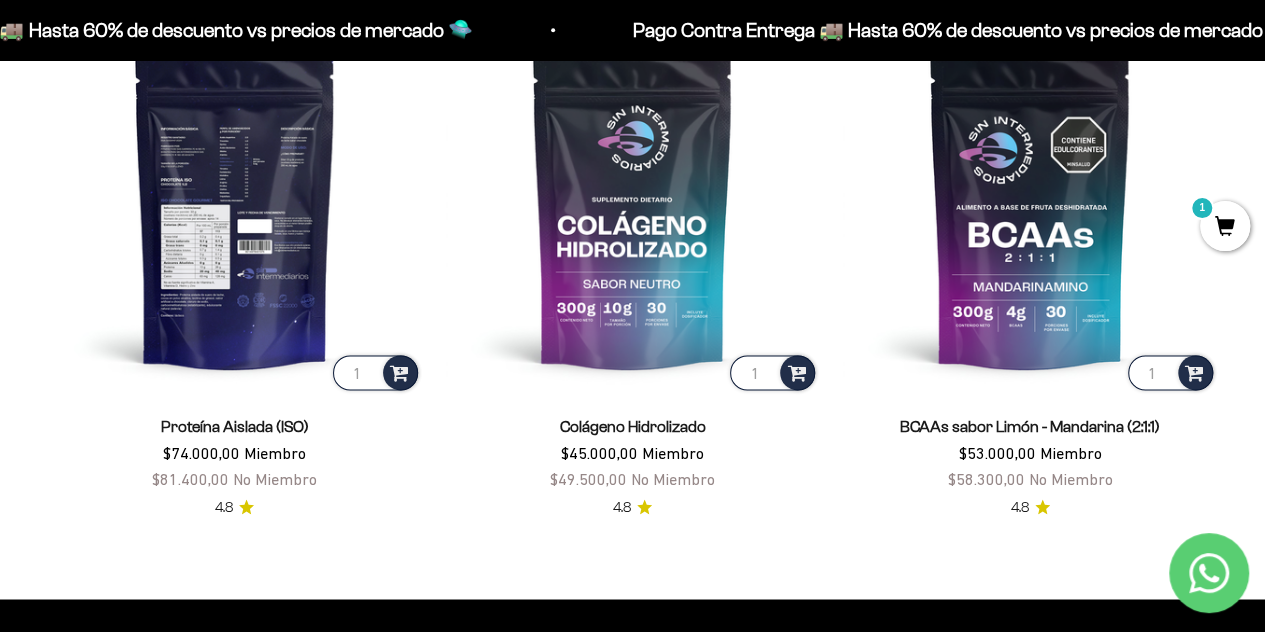 click at bounding box center (235, 208) 